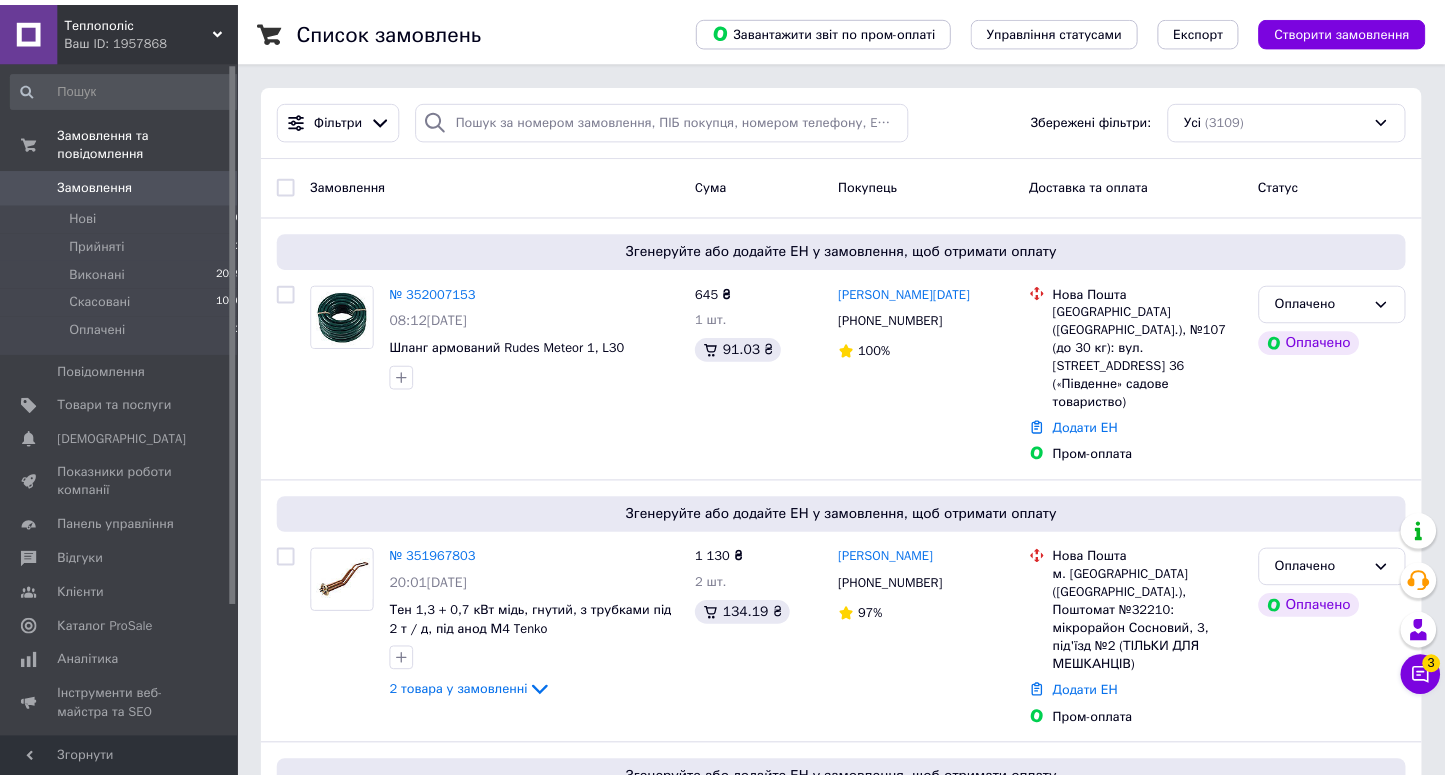 scroll, scrollTop: 0, scrollLeft: 0, axis: both 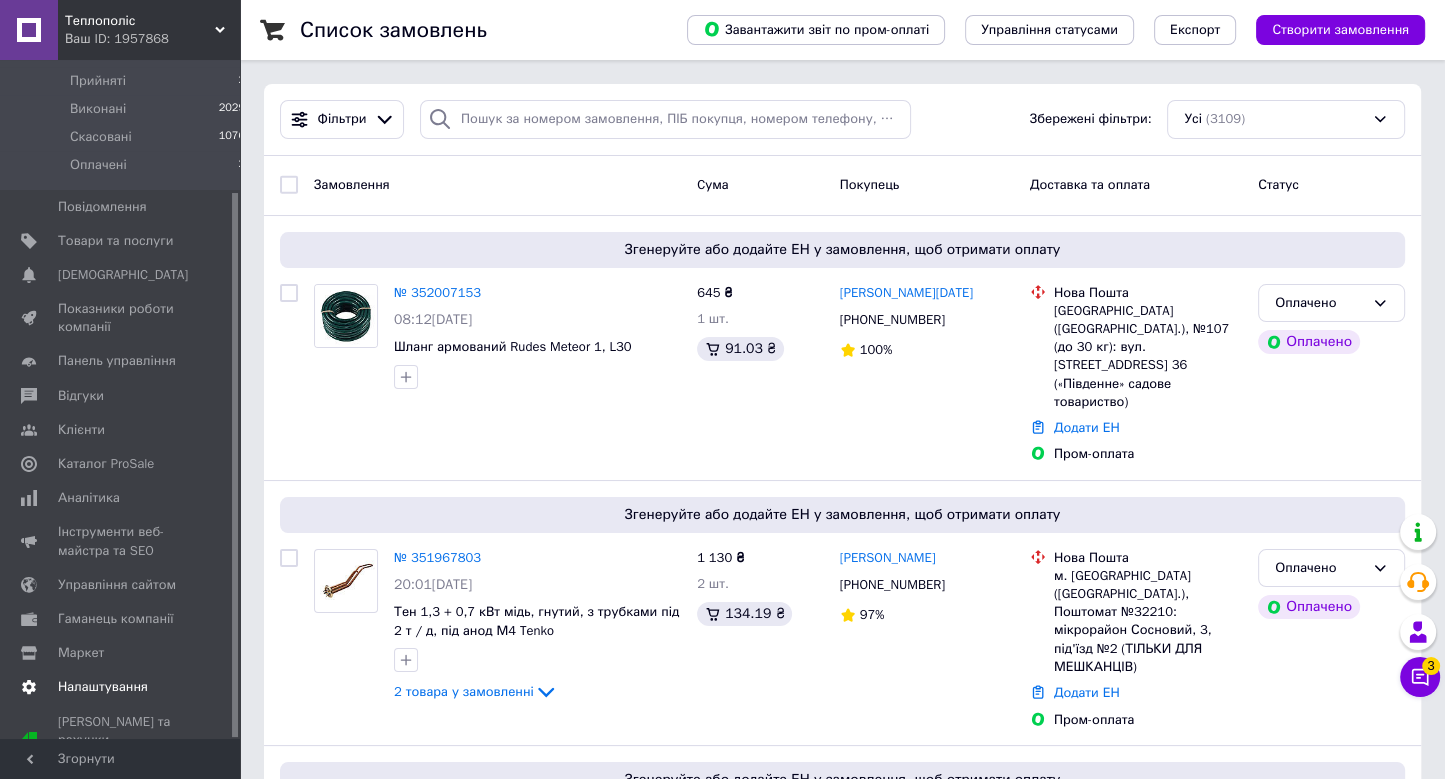 click on "Налаштування" at bounding box center [128, 687] 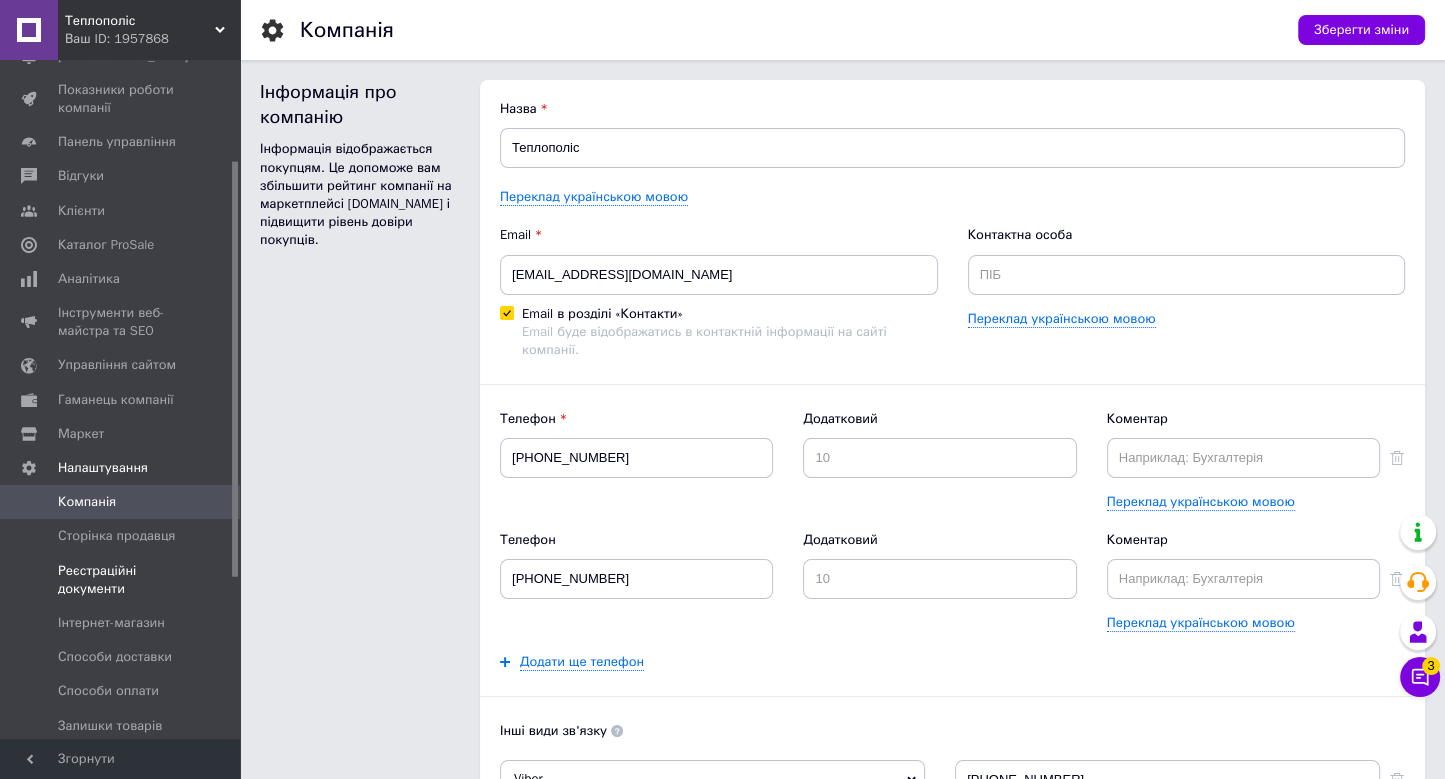 scroll, scrollTop: 0, scrollLeft: 0, axis: both 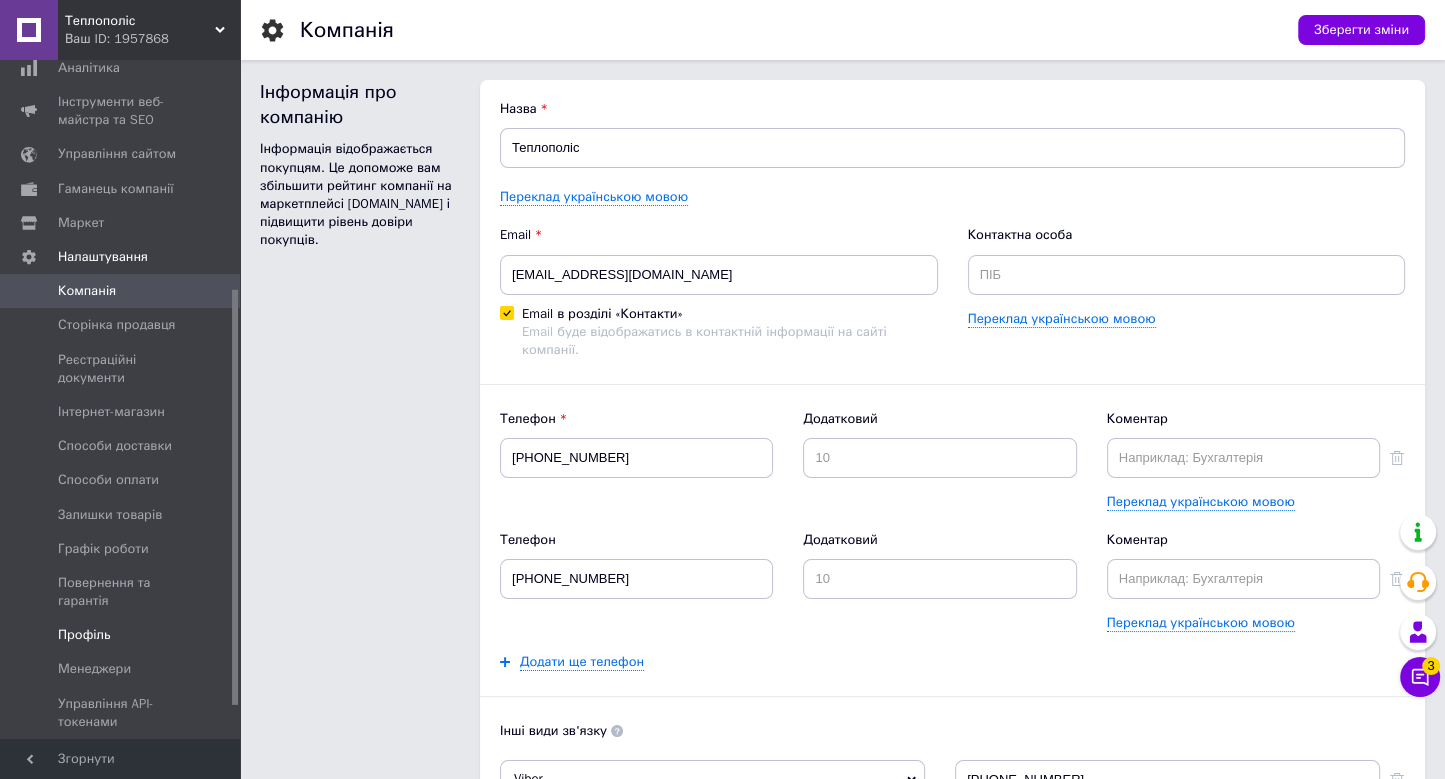 click on "Профіль" at bounding box center [121, 635] 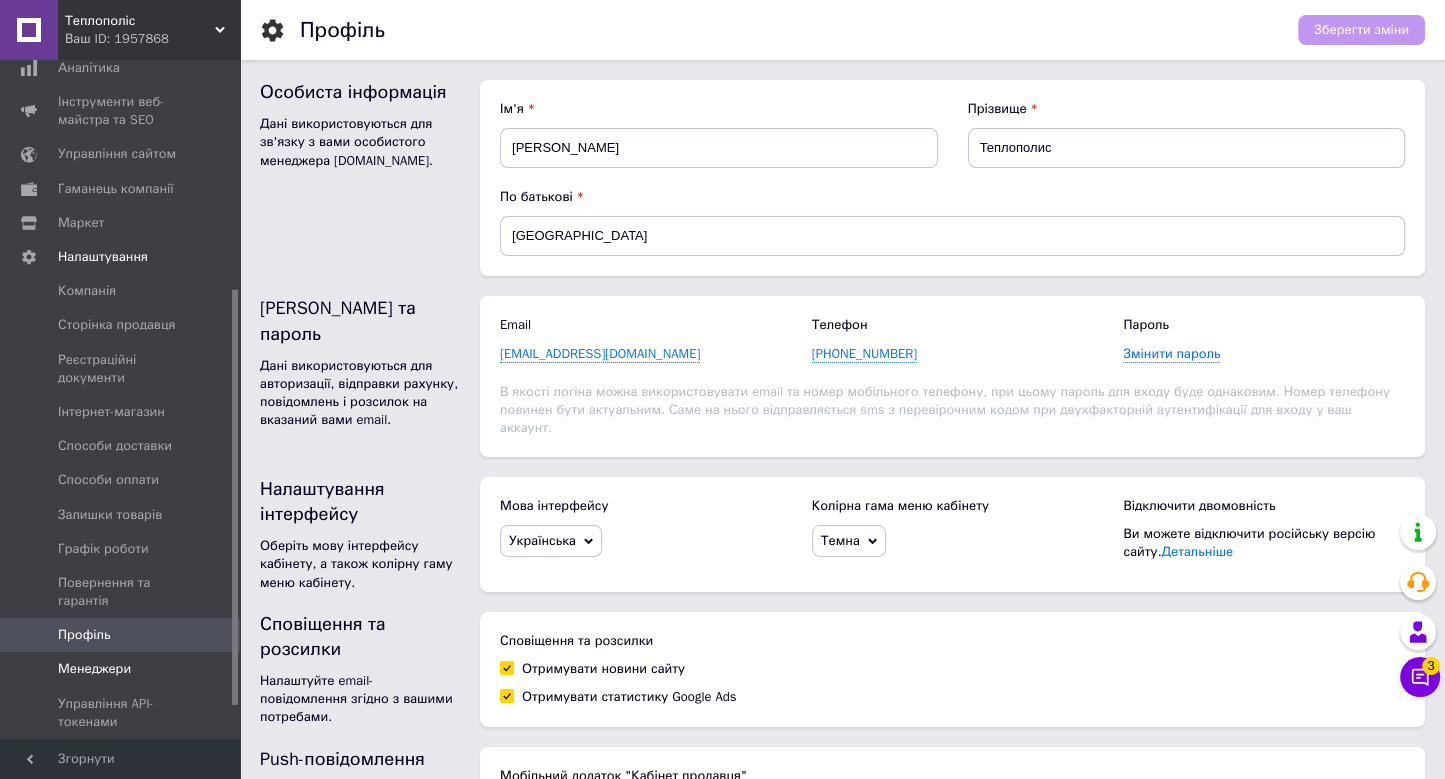 click on "Менеджери" at bounding box center (94, 669) 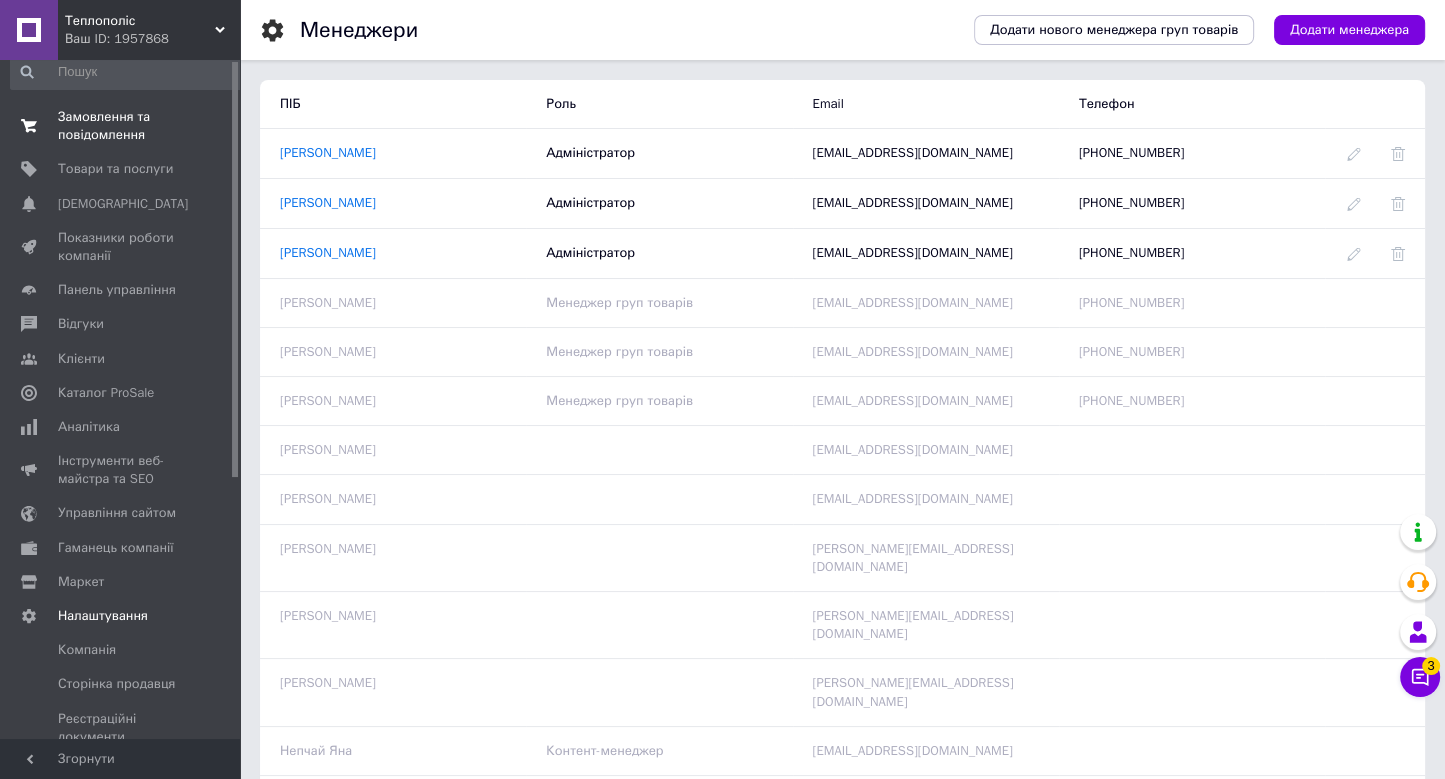 scroll, scrollTop: 0, scrollLeft: 0, axis: both 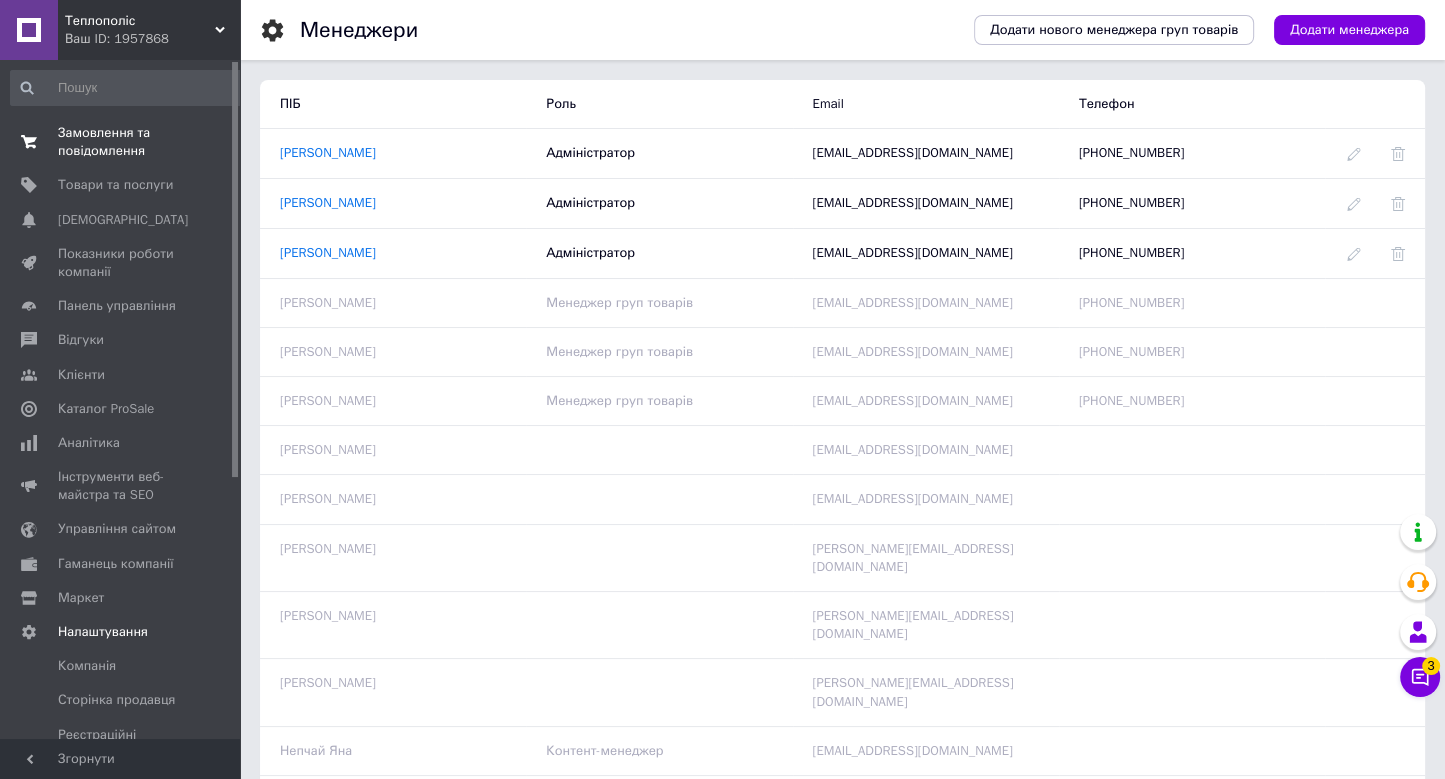 click on "Замовлення та повідомлення" at bounding box center (121, 142) 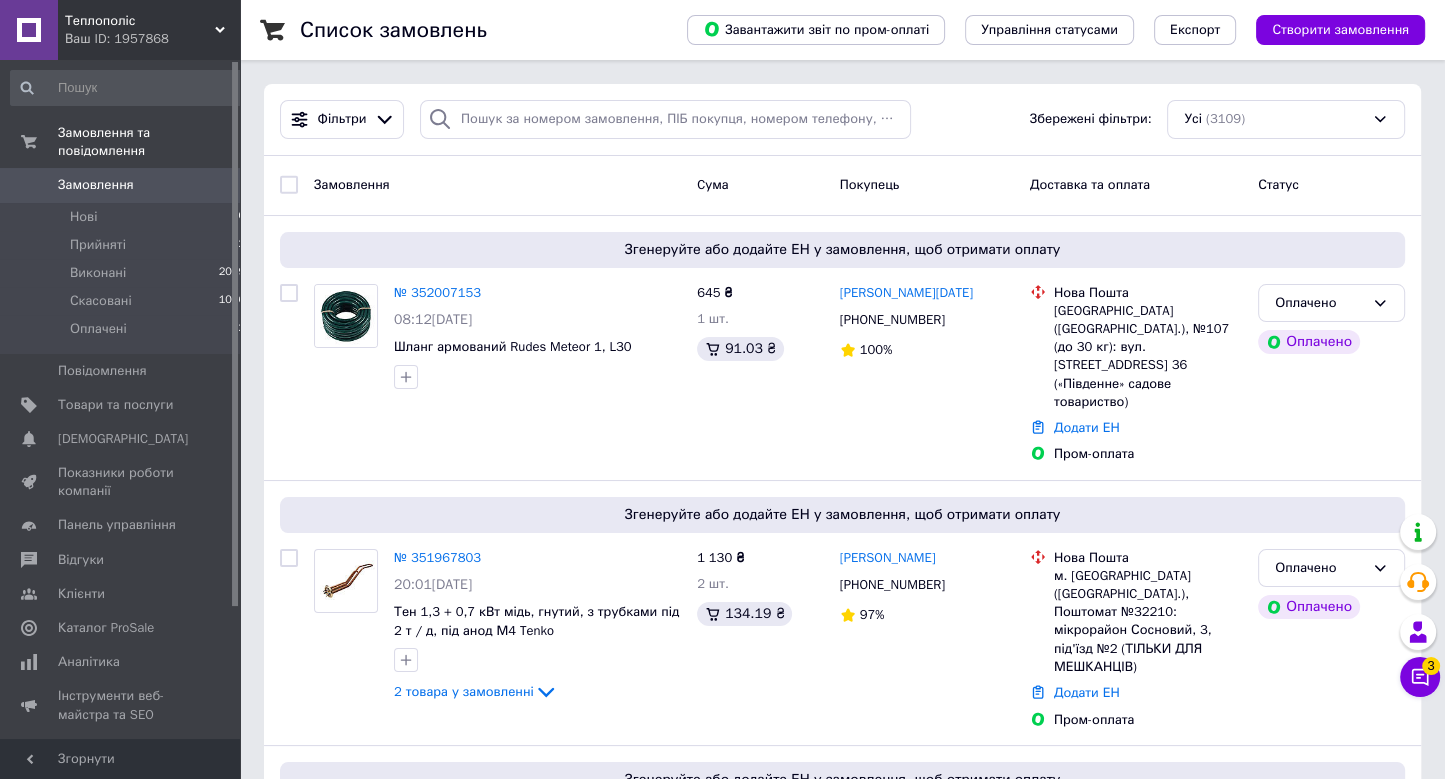 click on "Чат з покупцем 3" at bounding box center (1420, 677) 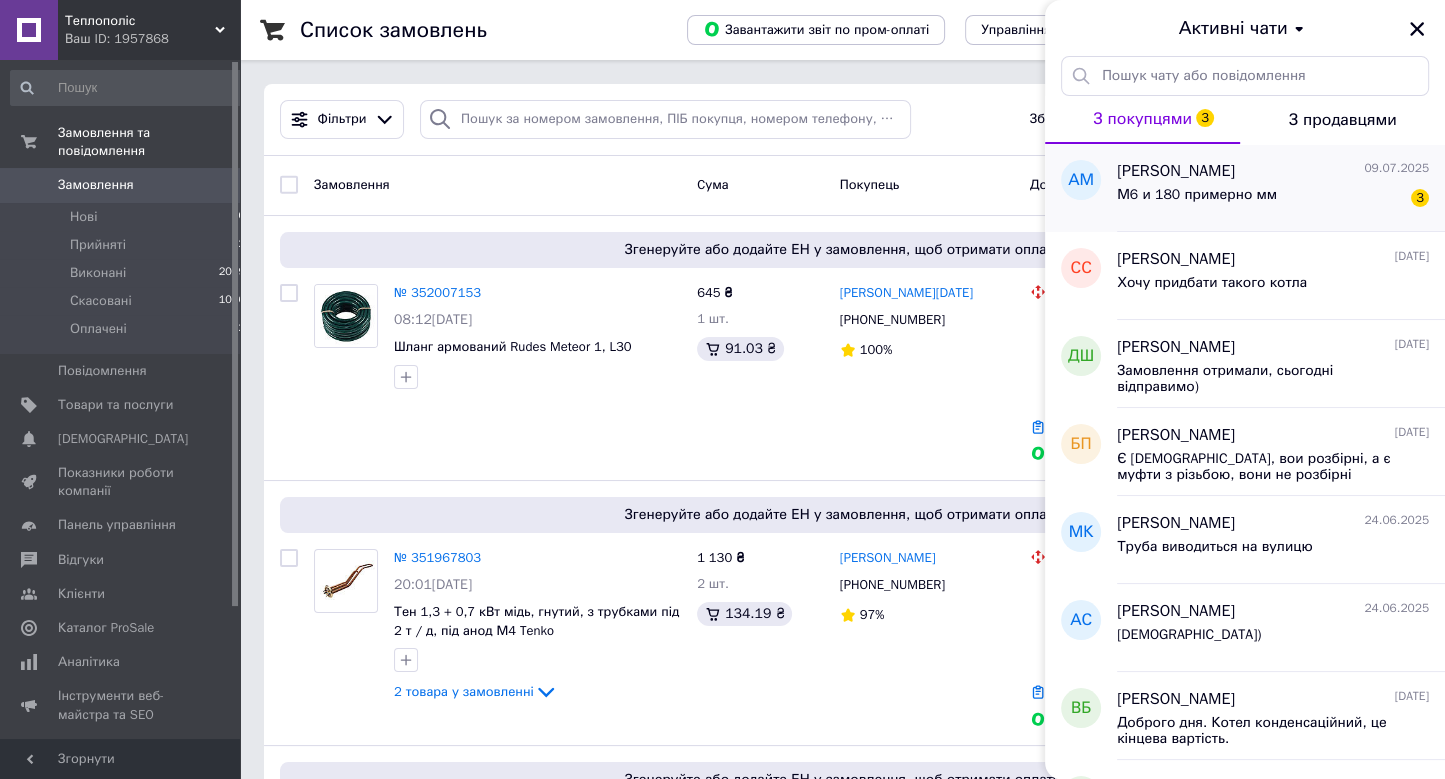 click on "М6 и 180 примерно мм" at bounding box center [1197, 195] 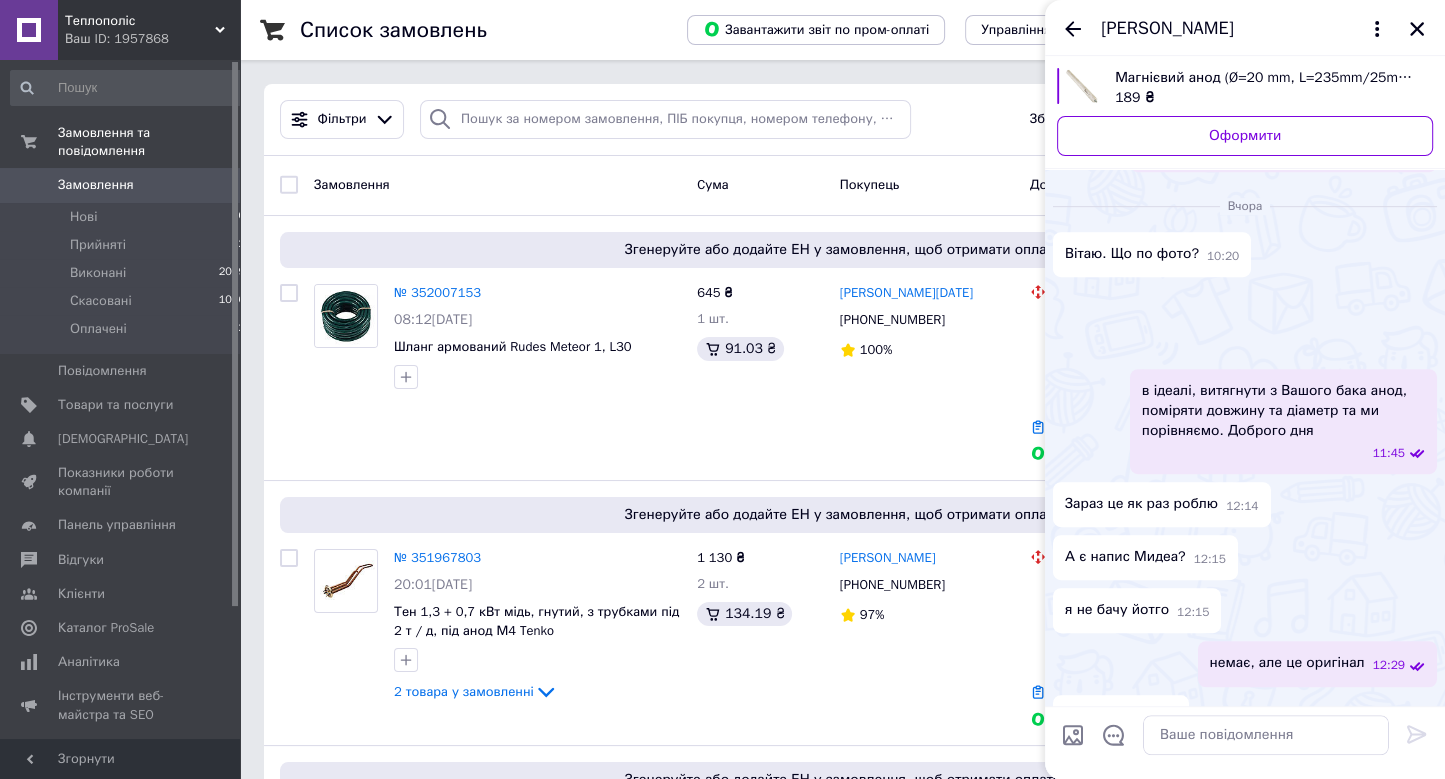 scroll, scrollTop: 620, scrollLeft: 0, axis: vertical 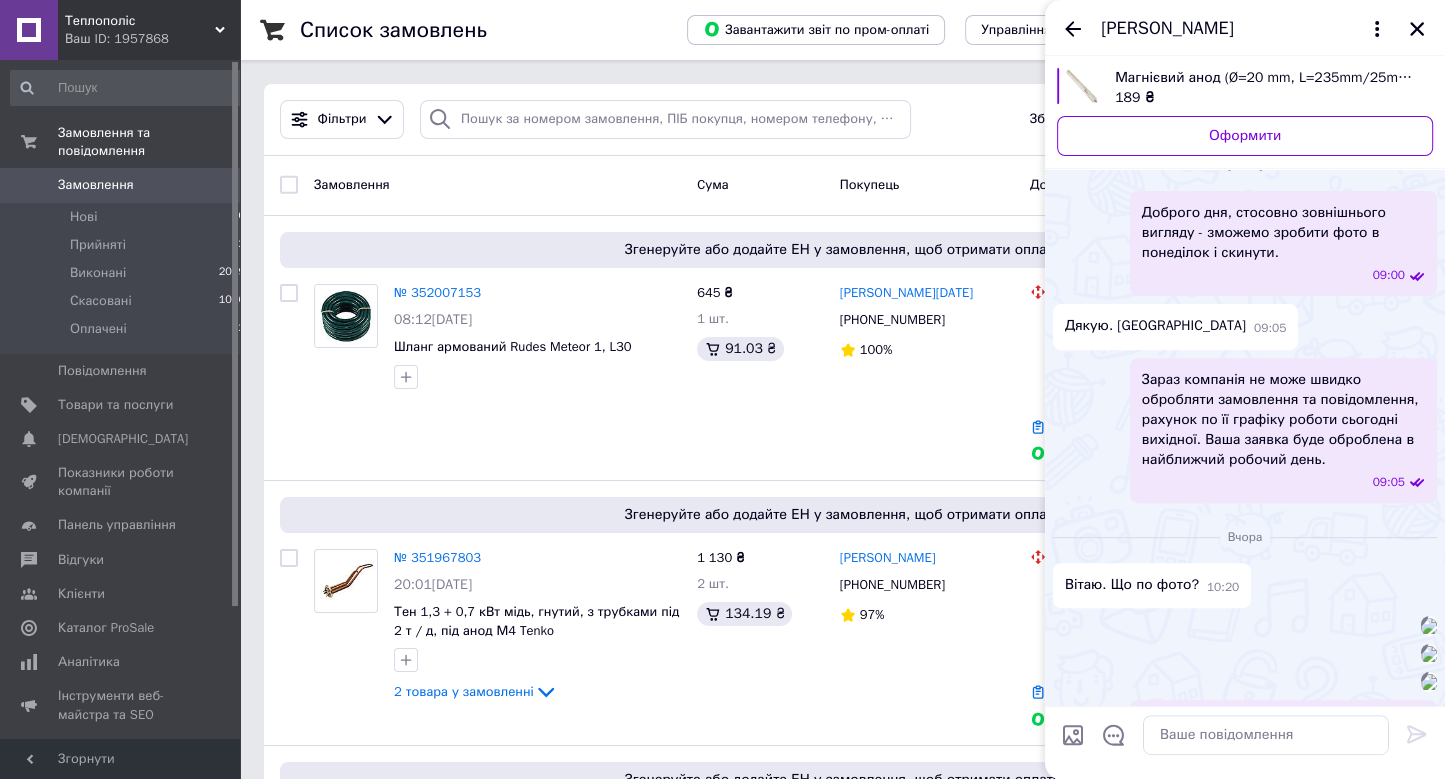click on "Магнієвий анод (Ø=20 mm, L=235mm/25mm, M6)" at bounding box center (1266, 78) 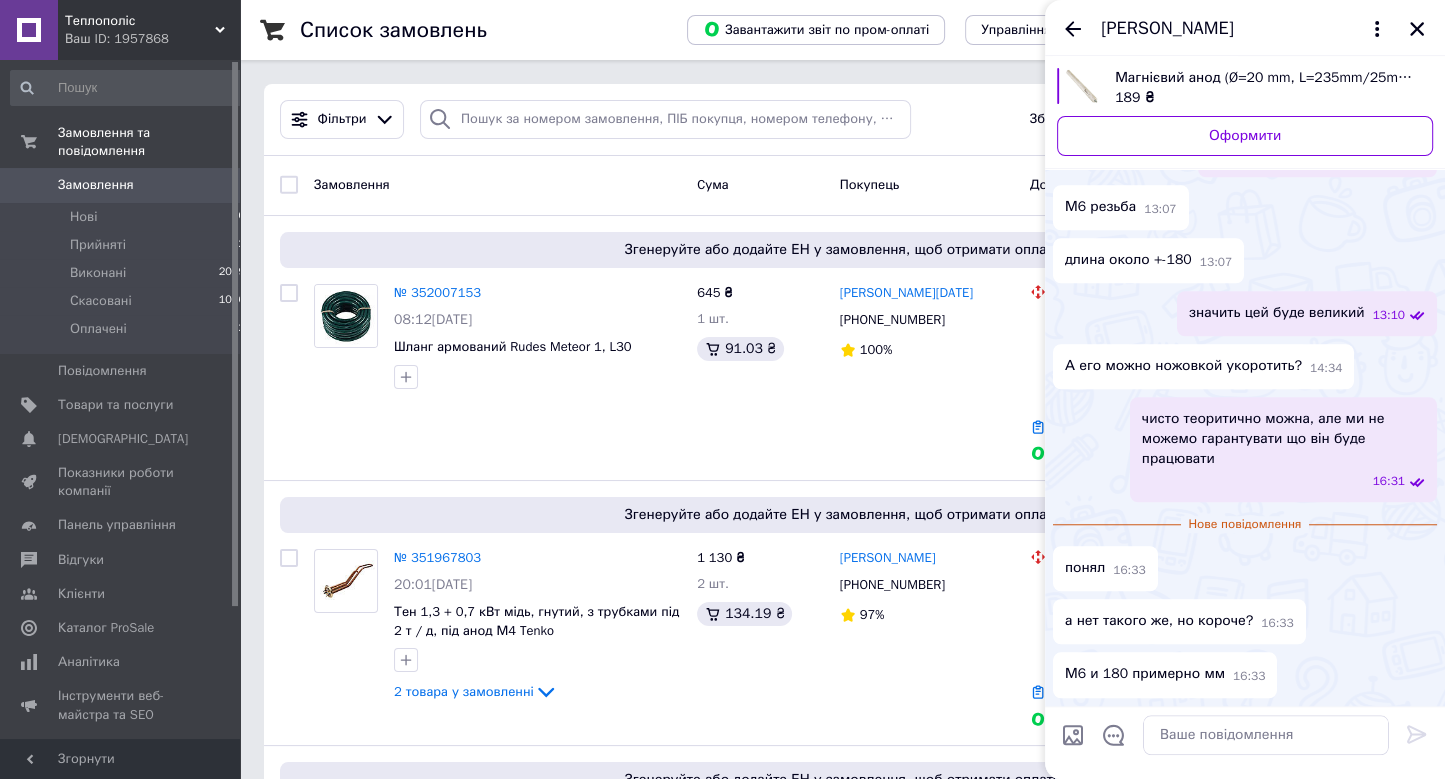 scroll, scrollTop: 2166, scrollLeft: 0, axis: vertical 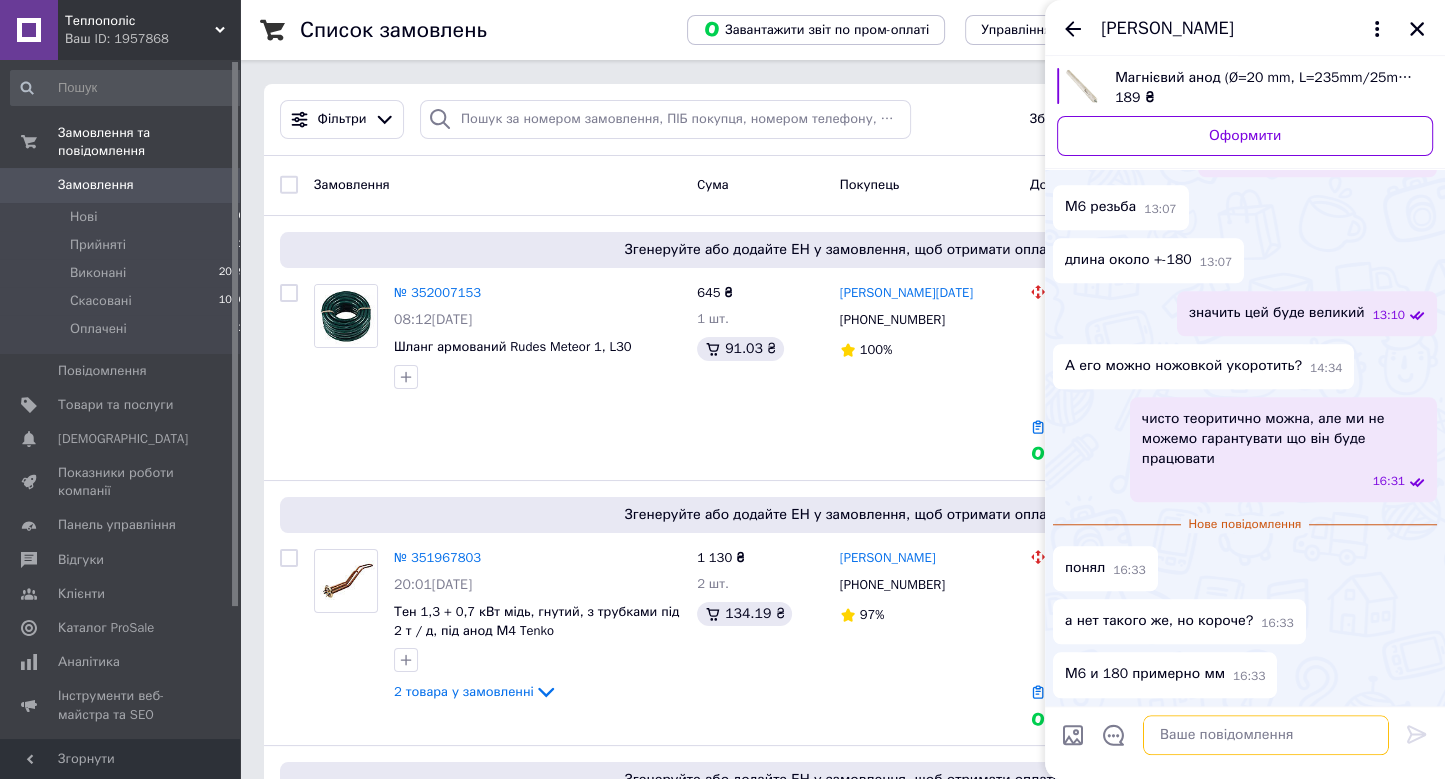 click at bounding box center [1266, 735] 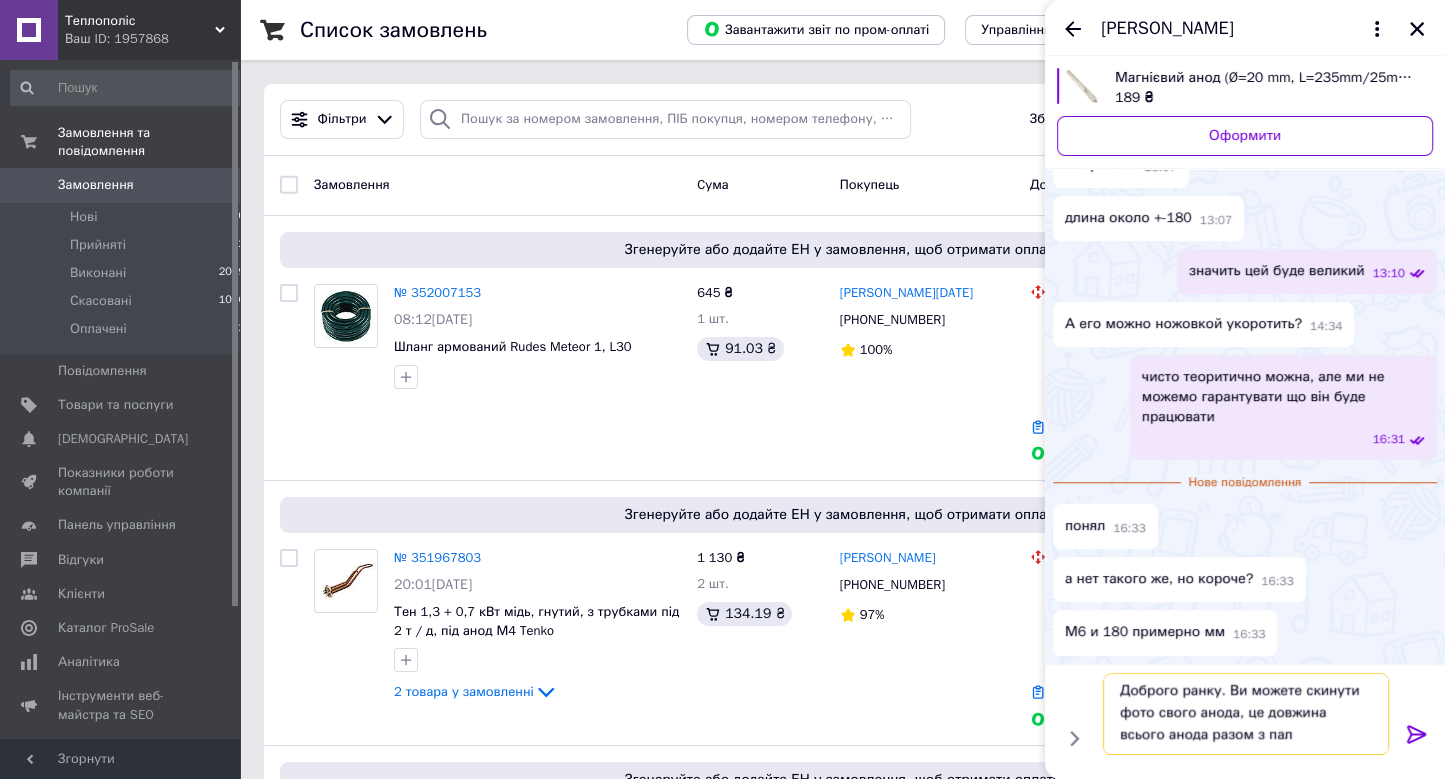 scroll, scrollTop: 14, scrollLeft: 0, axis: vertical 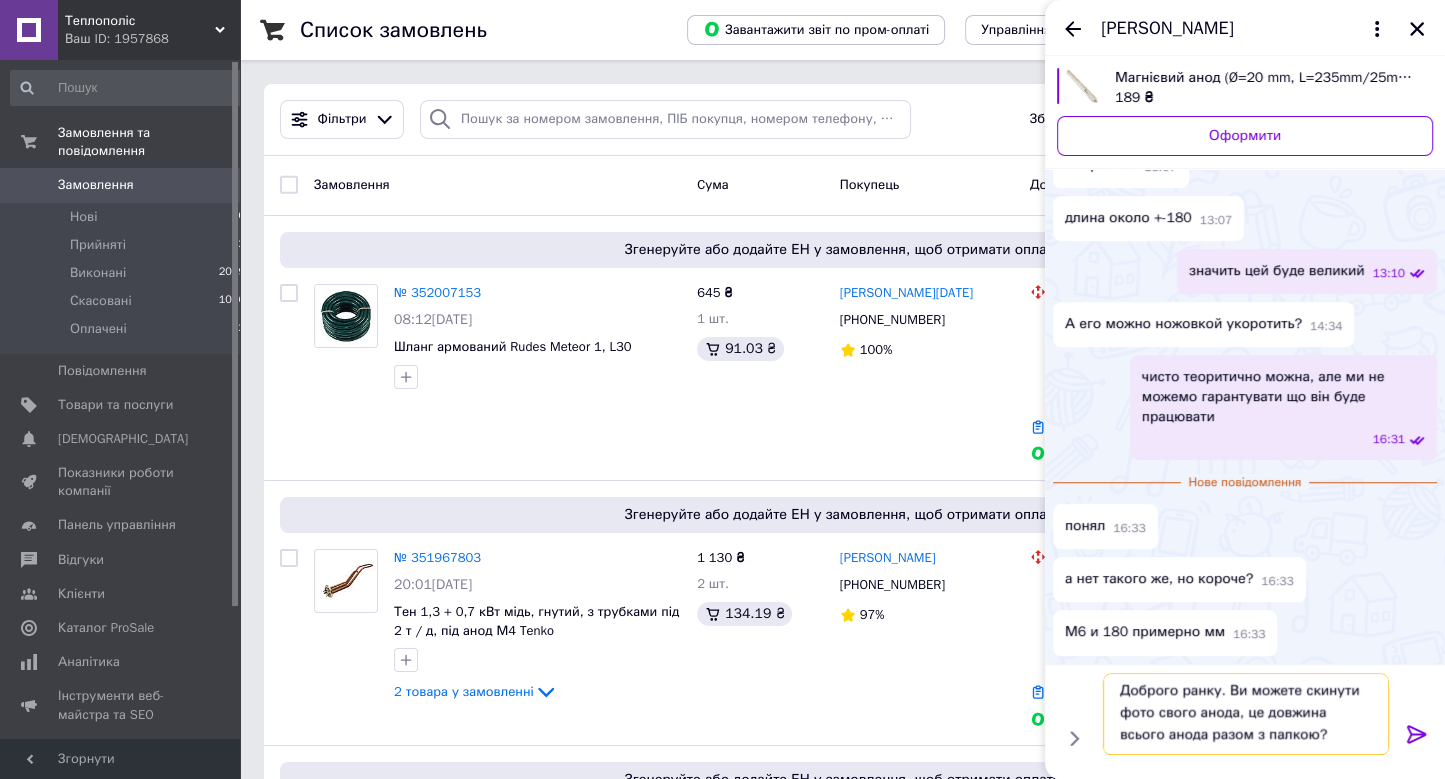 type on "Доброго ранку. Ви можете скинути фото свого анода, це довжина всього анода разом з палкою?" 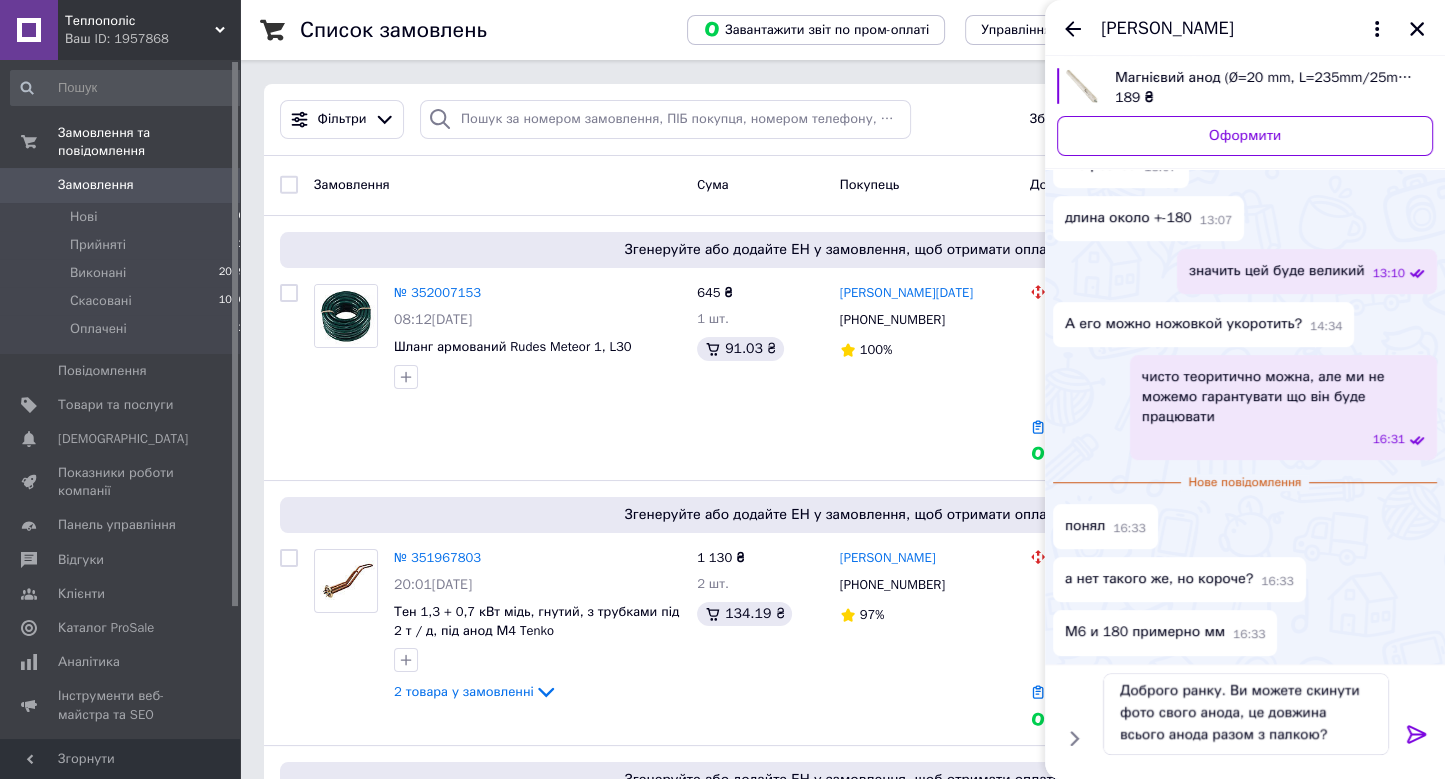 click 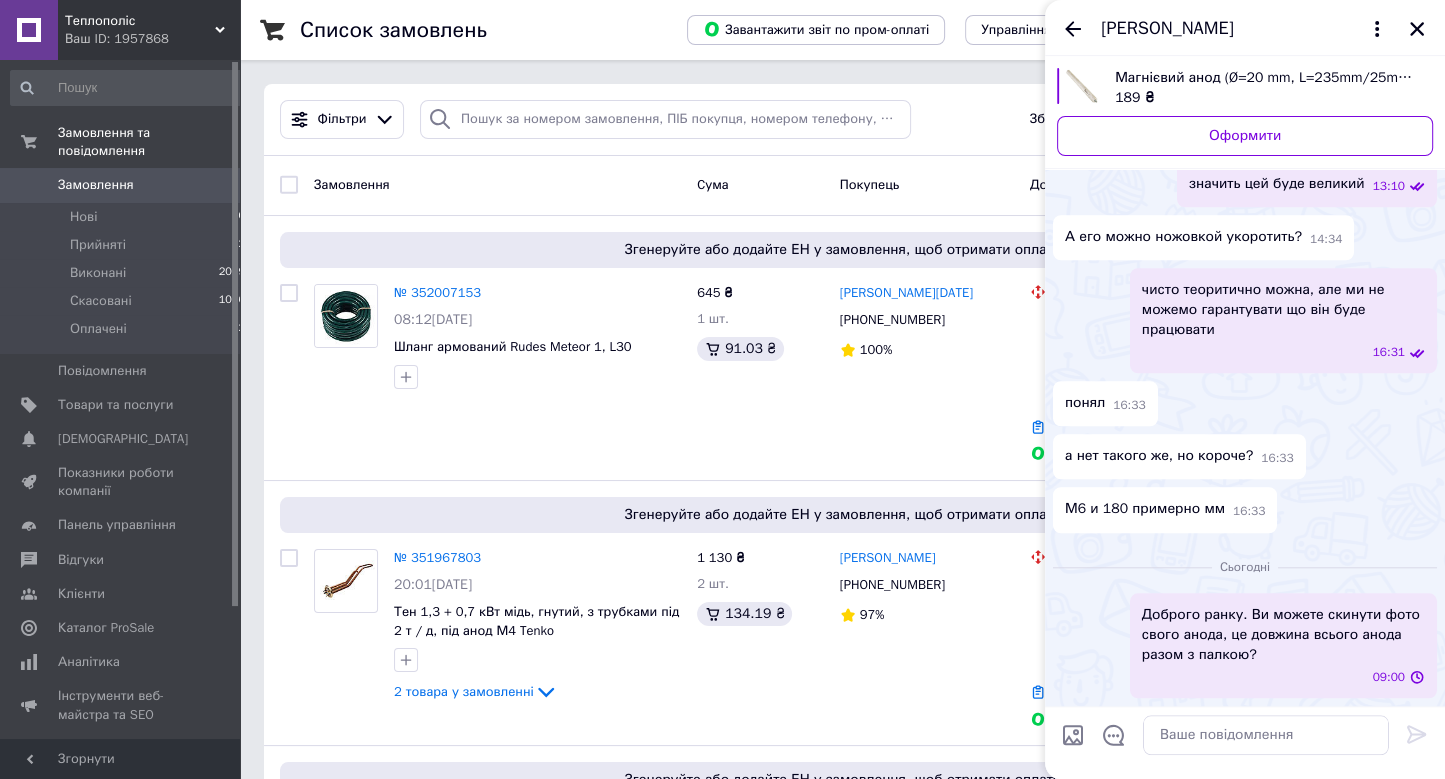 scroll, scrollTop: 0, scrollLeft: 0, axis: both 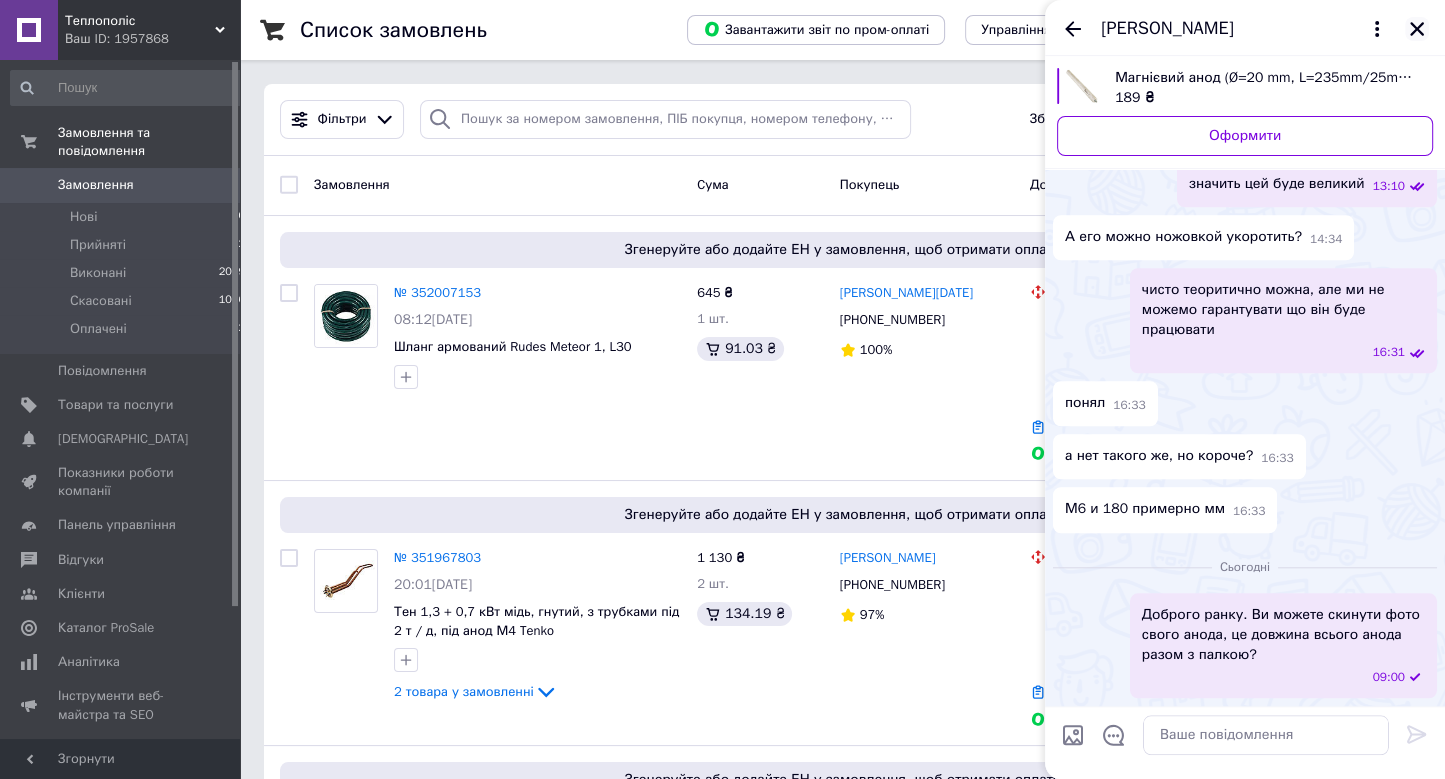 click at bounding box center [1417, 29] 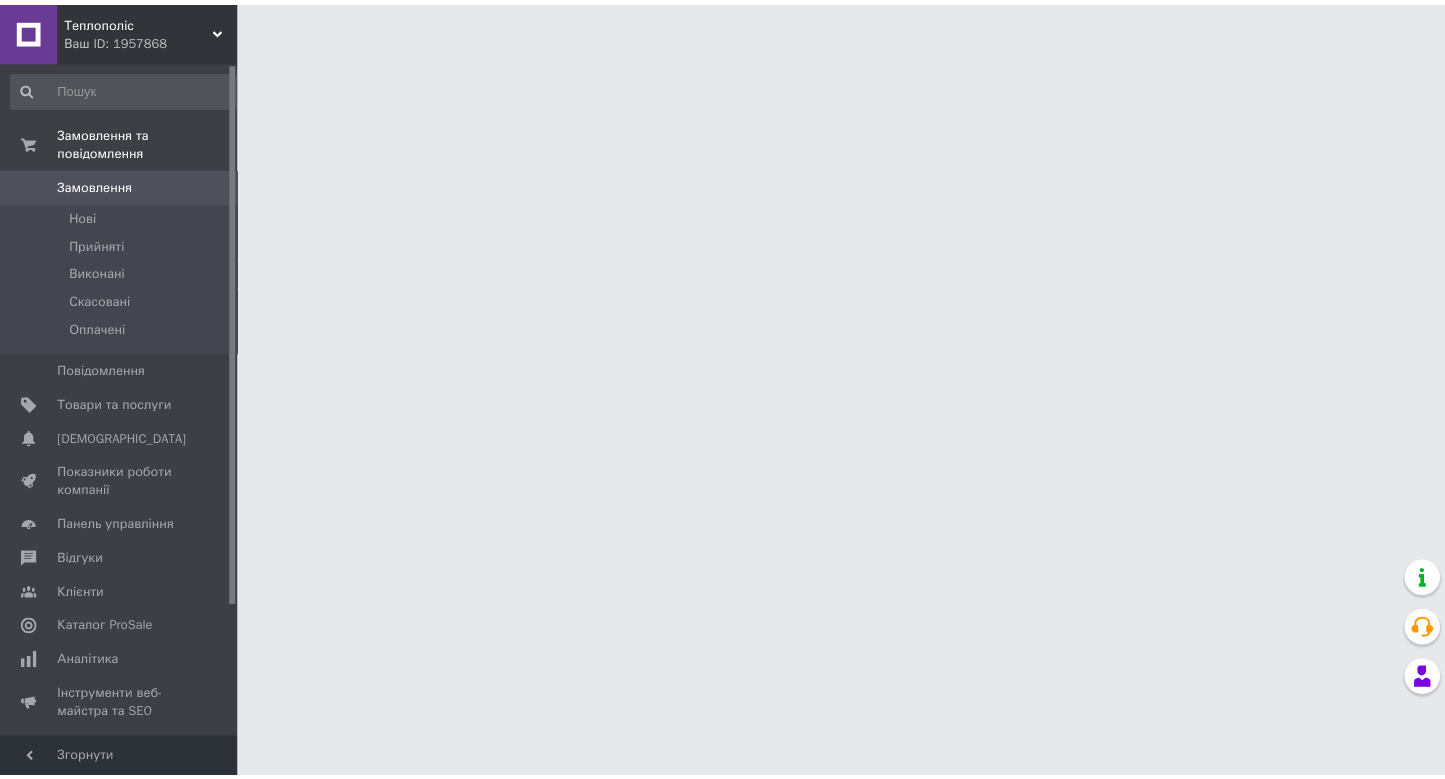 scroll, scrollTop: 0, scrollLeft: 0, axis: both 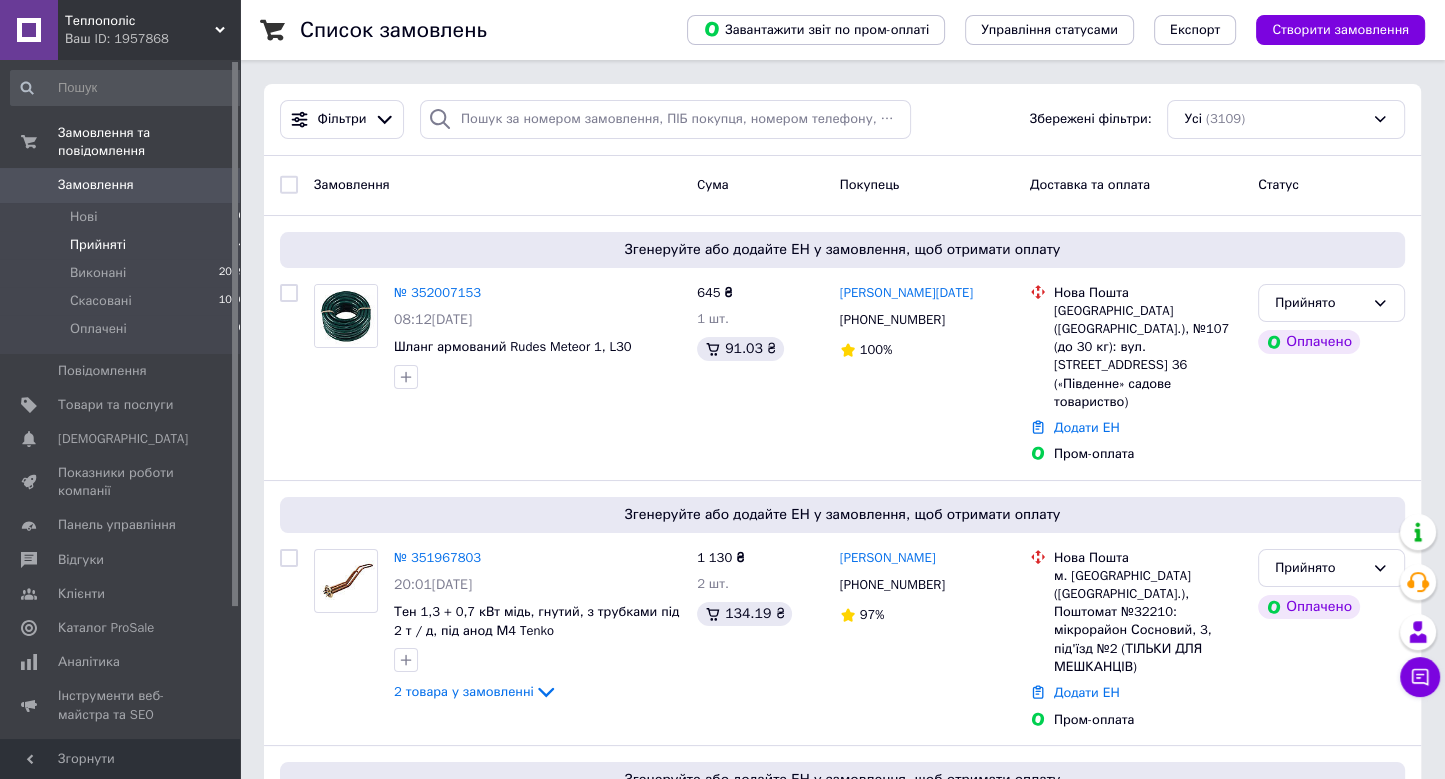 click on "Прийняті" at bounding box center (98, 245) 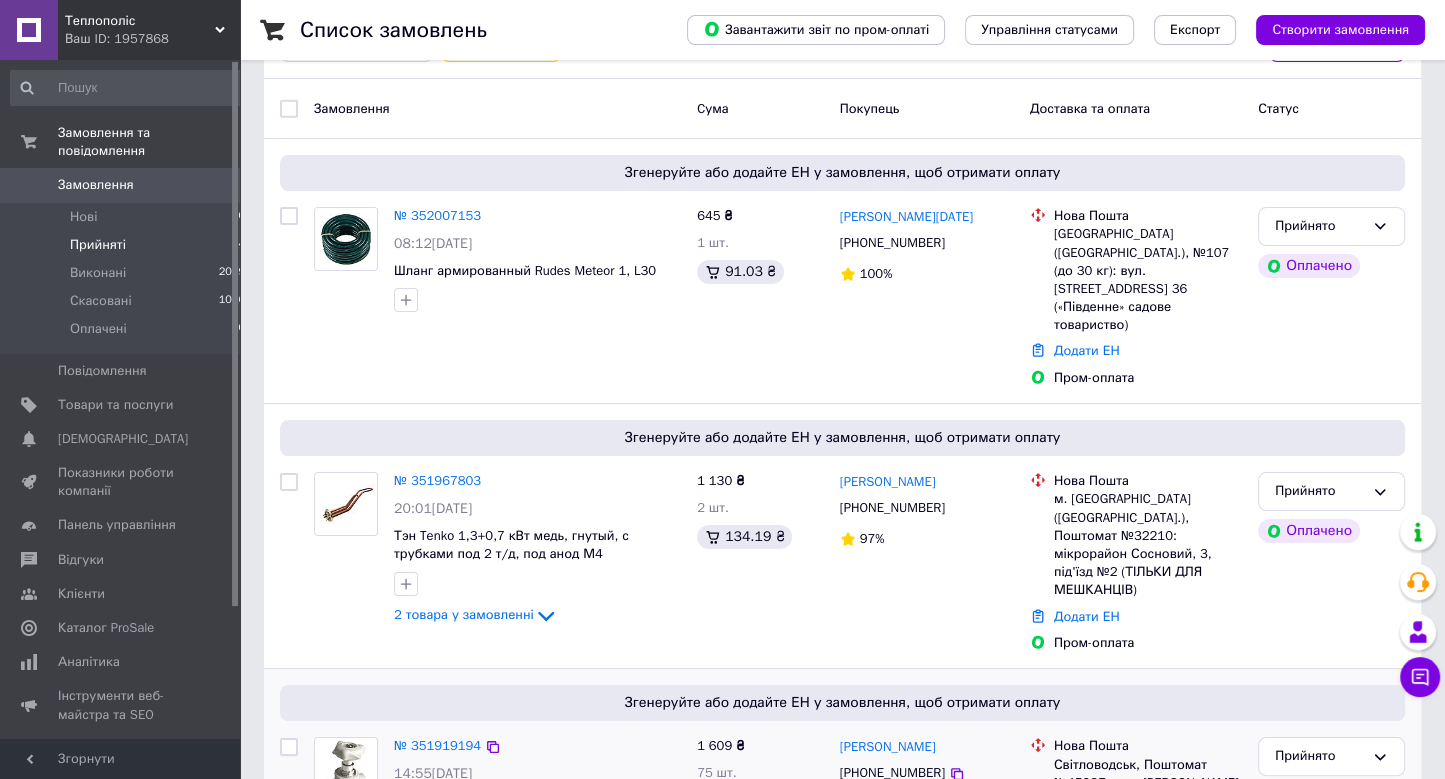 scroll, scrollTop: 413, scrollLeft: 0, axis: vertical 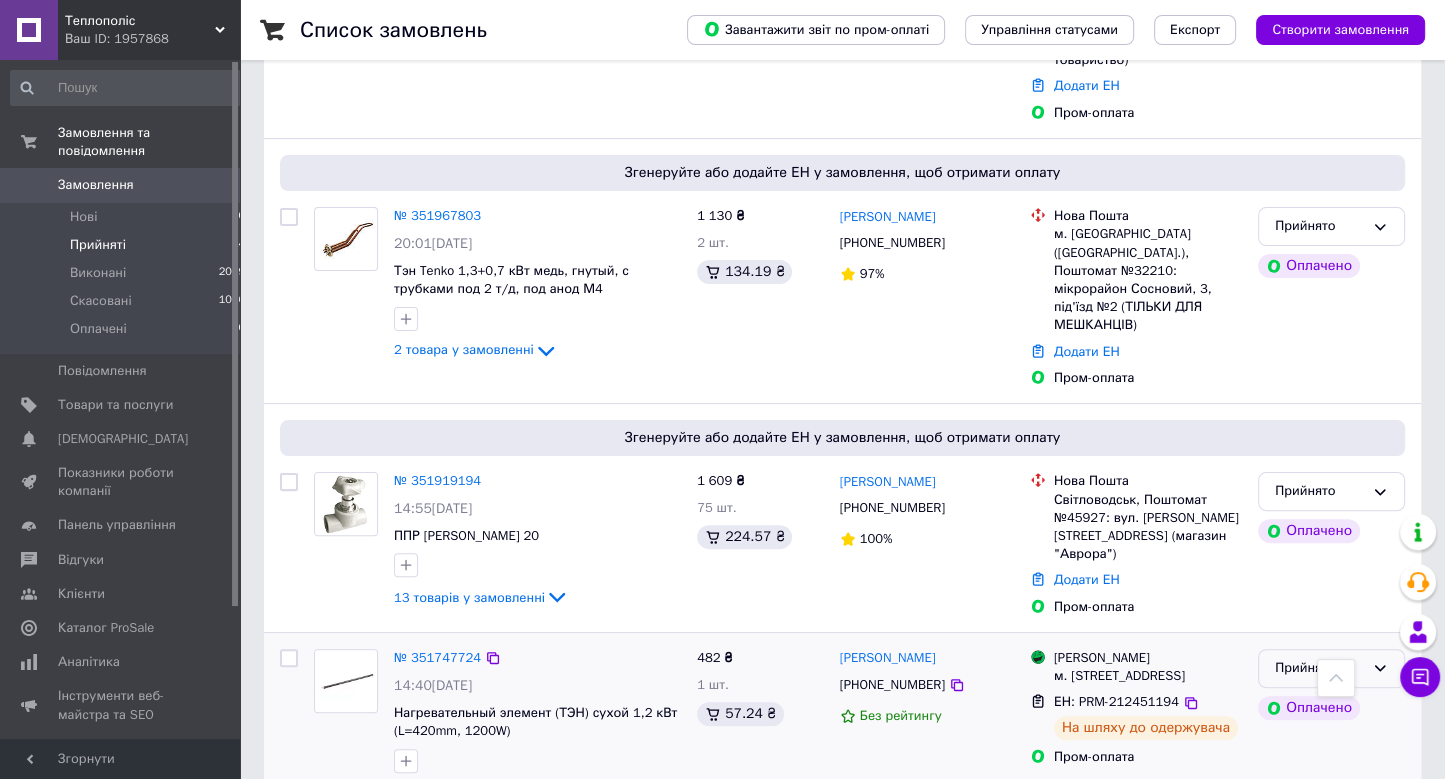 click on "Прийнято" at bounding box center (1319, 668) 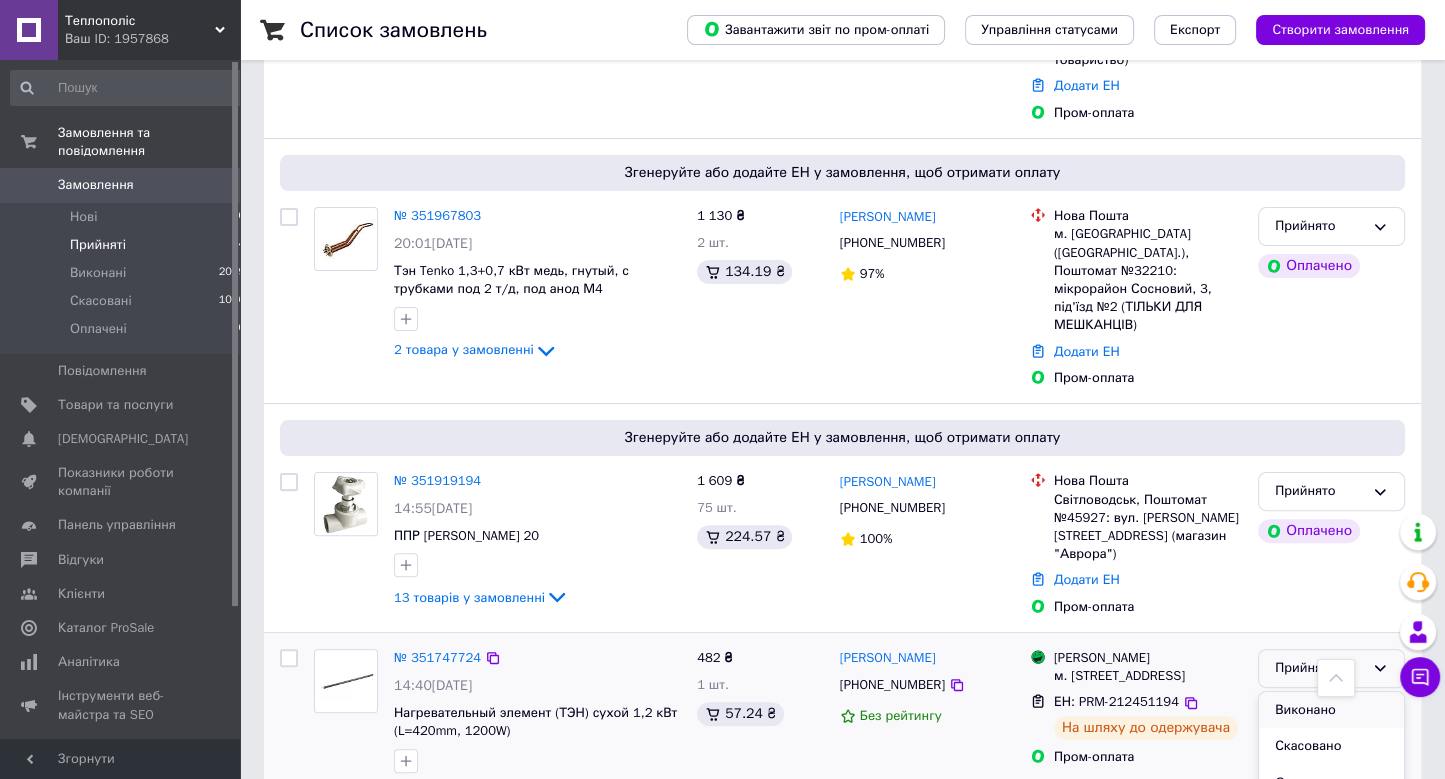 click on "Виконано" at bounding box center [1331, 710] 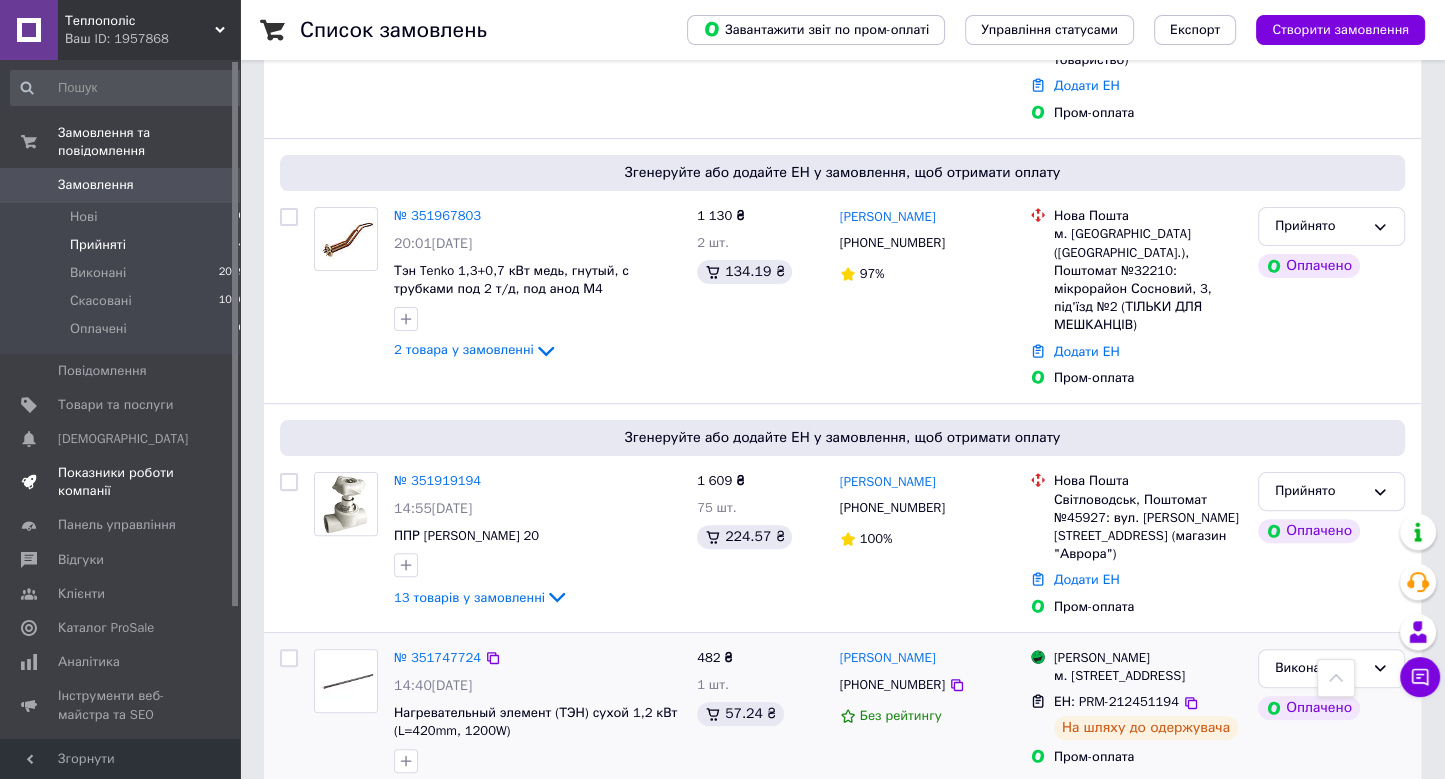 click on "Показники роботи компанії" at bounding box center [121, 482] 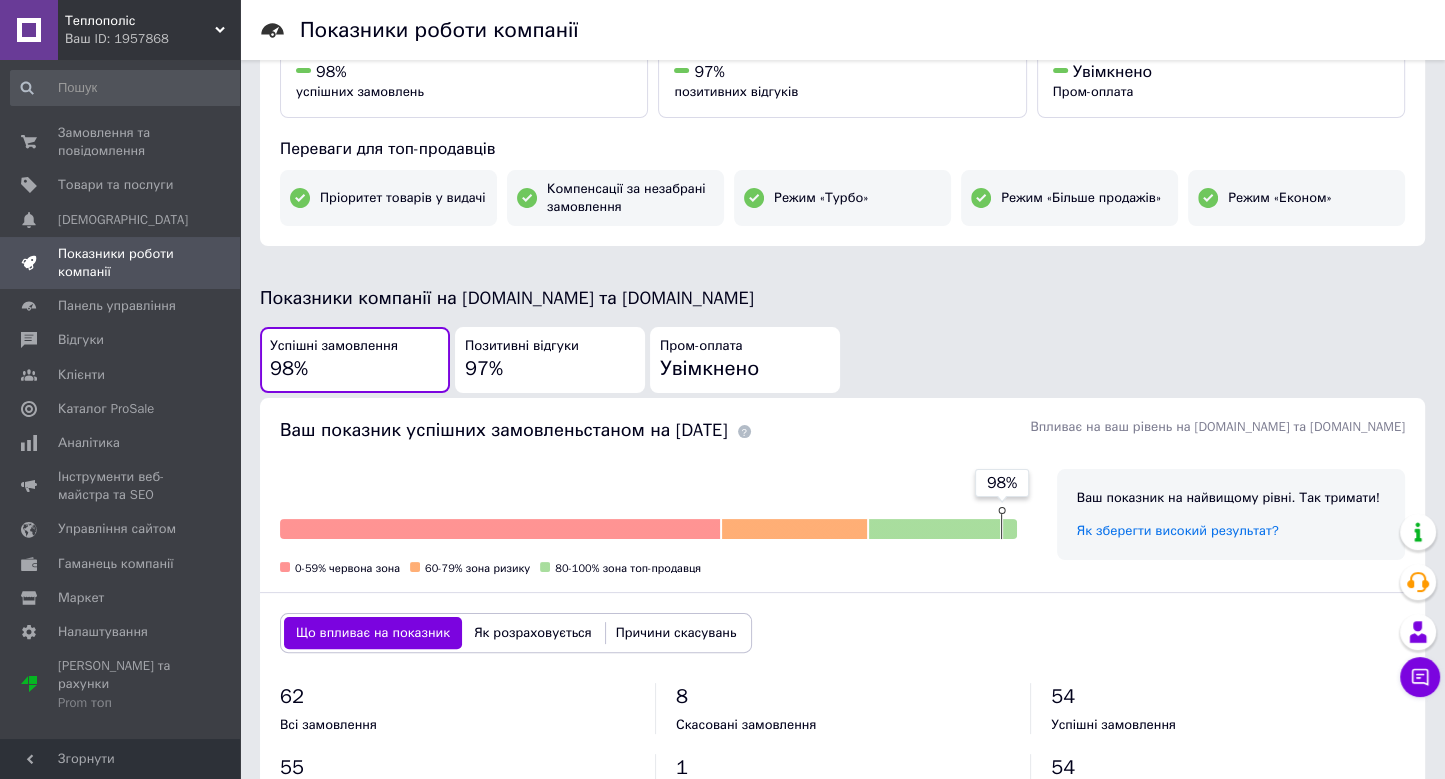 scroll, scrollTop: 0, scrollLeft: 0, axis: both 